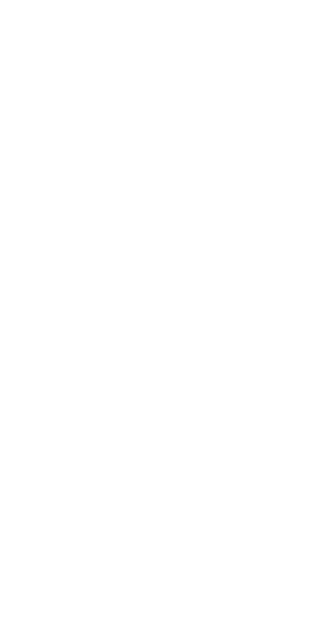 scroll, scrollTop: 0, scrollLeft: 0, axis: both 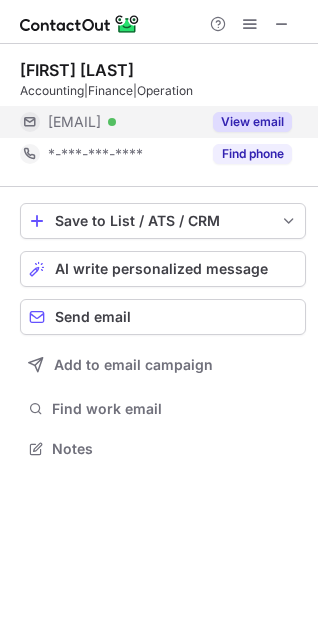 click on "View email" at bounding box center (252, 122) 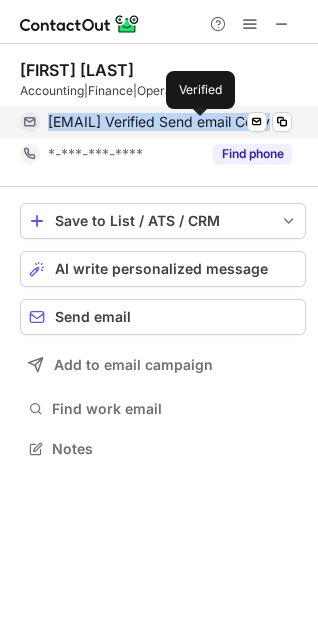 drag, startPoint x: 45, startPoint y: 116, endPoint x: 201, endPoint y: 123, distance: 156.15697 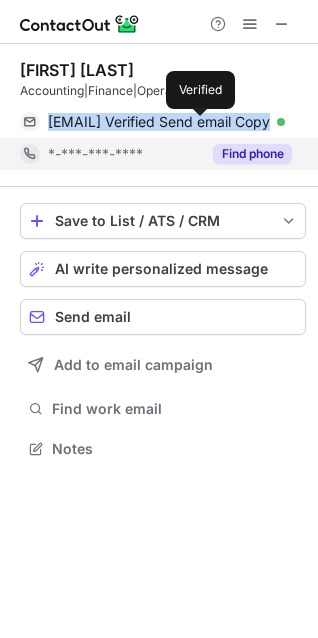 copy on "ltc72002@yahoo.com" 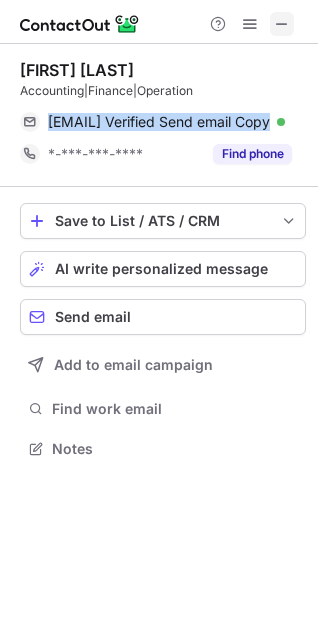 click at bounding box center [282, 24] 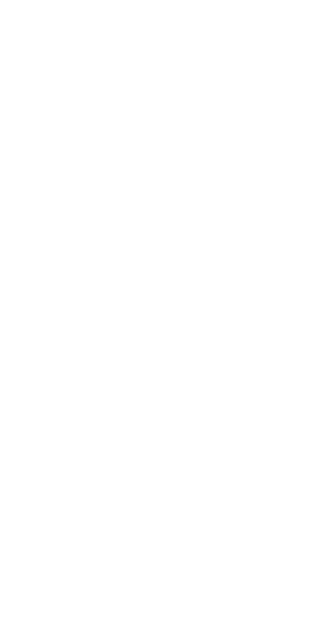scroll, scrollTop: 0, scrollLeft: 0, axis: both 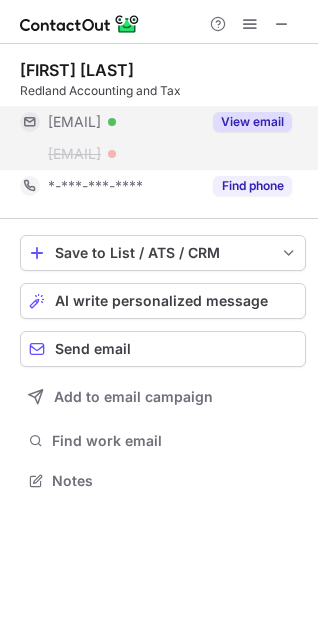 click on "View email" at bounding box center [252, 122] 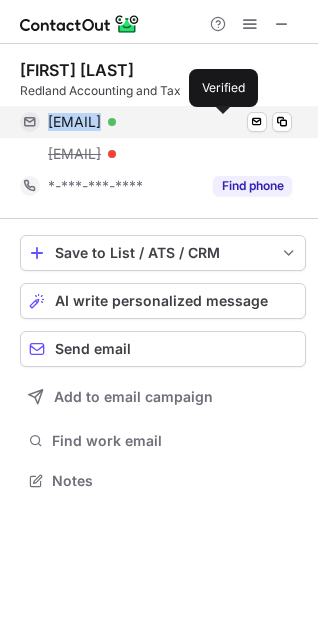 drag, startPoint x: 45, startPoint y: 120, endPoint x: 224, endPoint y: 121, distance: 179.00279 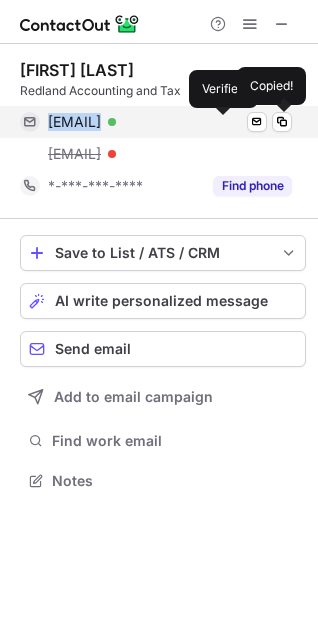copy on "[EMAIL]" 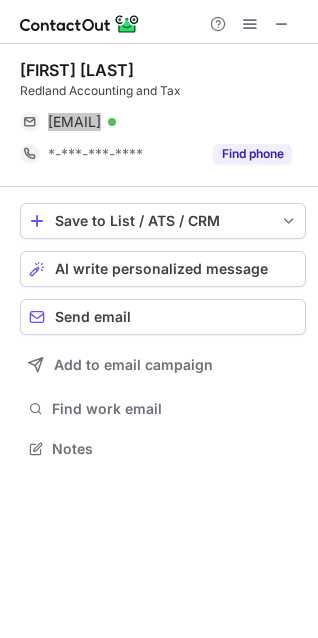 scroll, scrollTop: 434, scrollLeft: 318, axis: both 